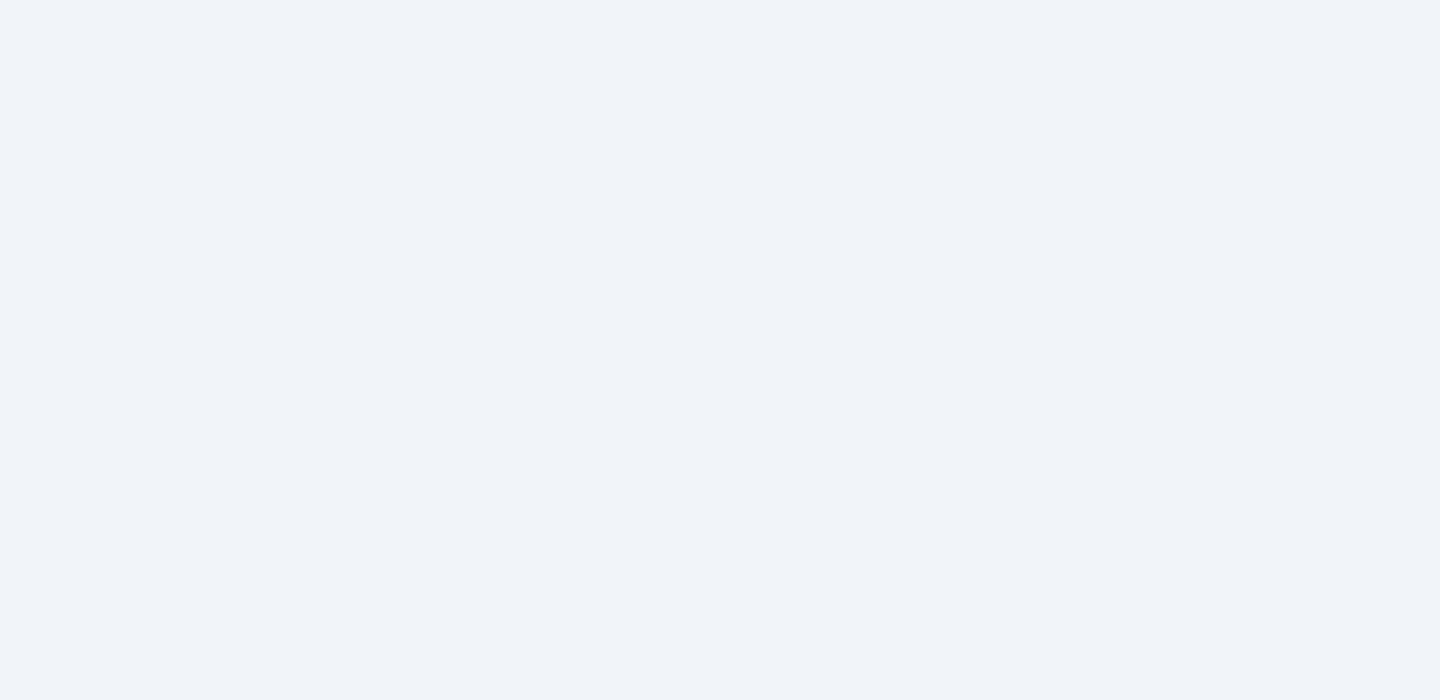 scroll, scrollTop: 0, scrollLeft: 0, axis: both 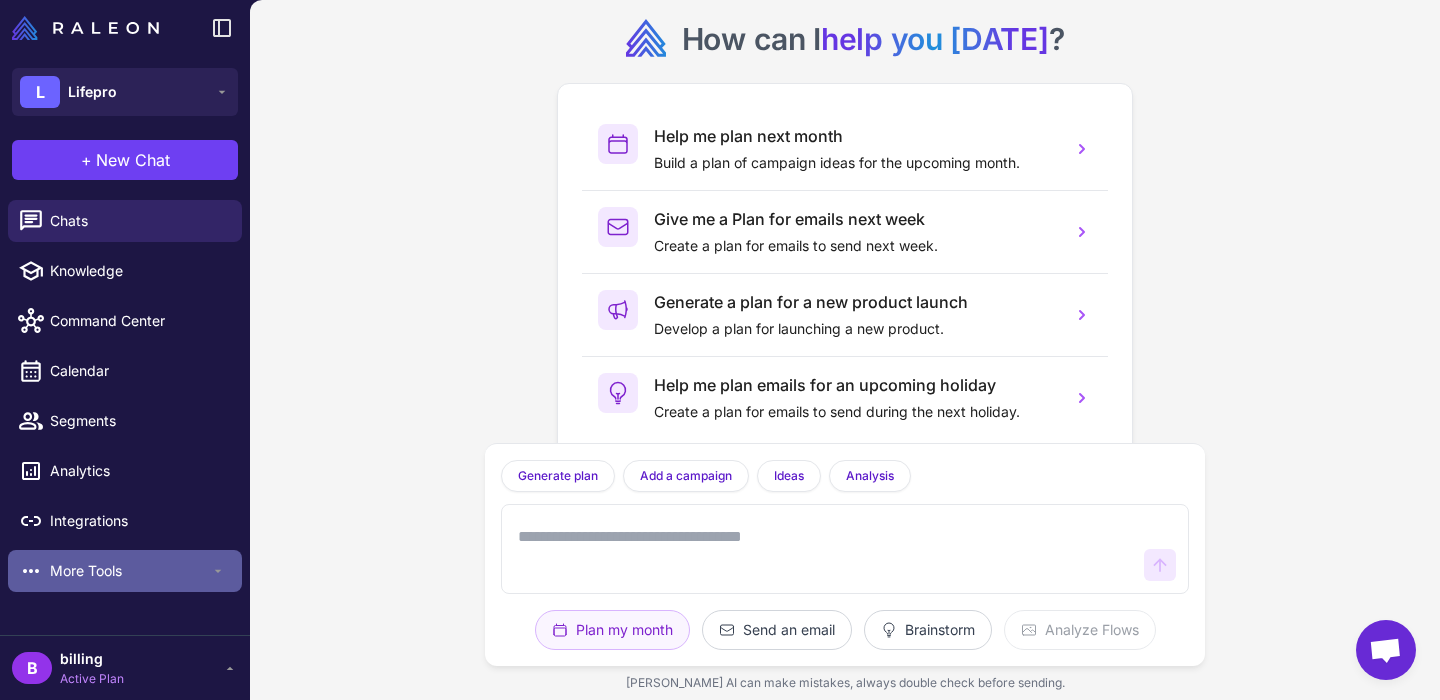 click on "More Tools" at bounding box center [130, 571] 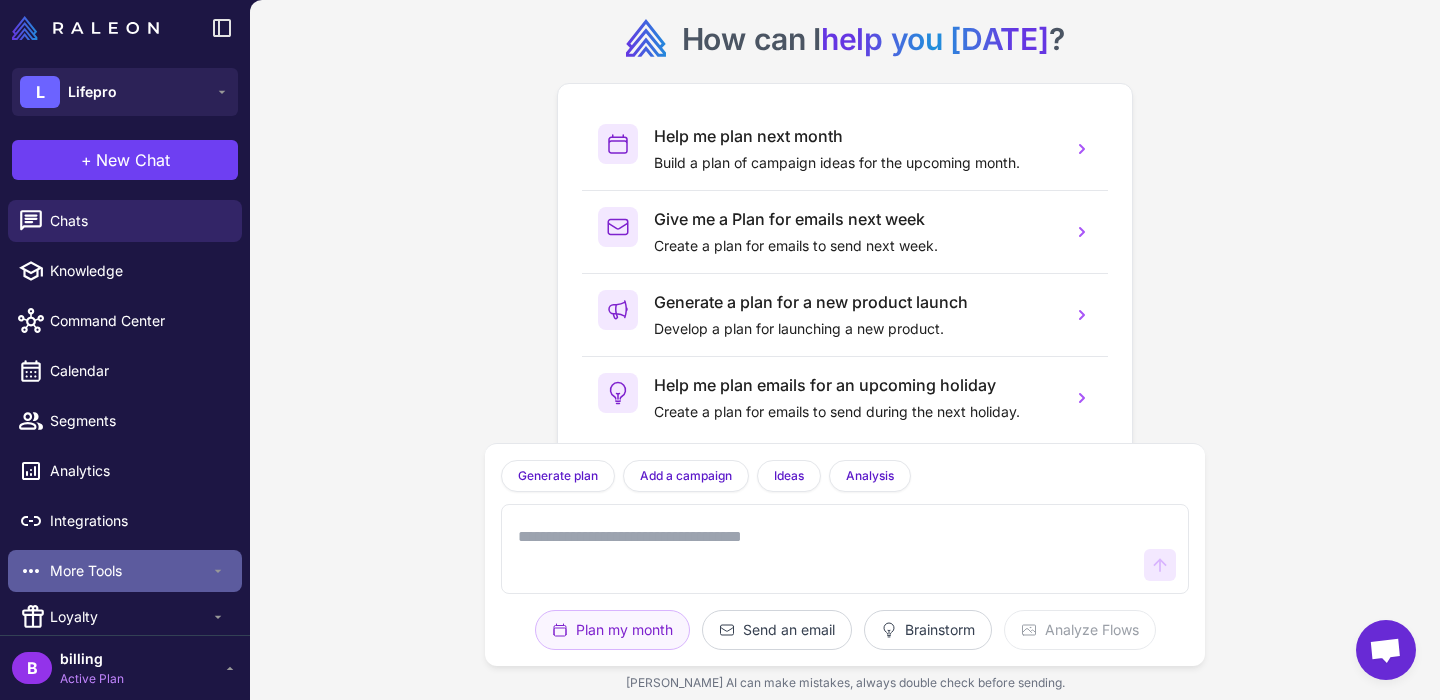 scroll, scrollTop: 61, scrollLeft: 0, axis: vertical 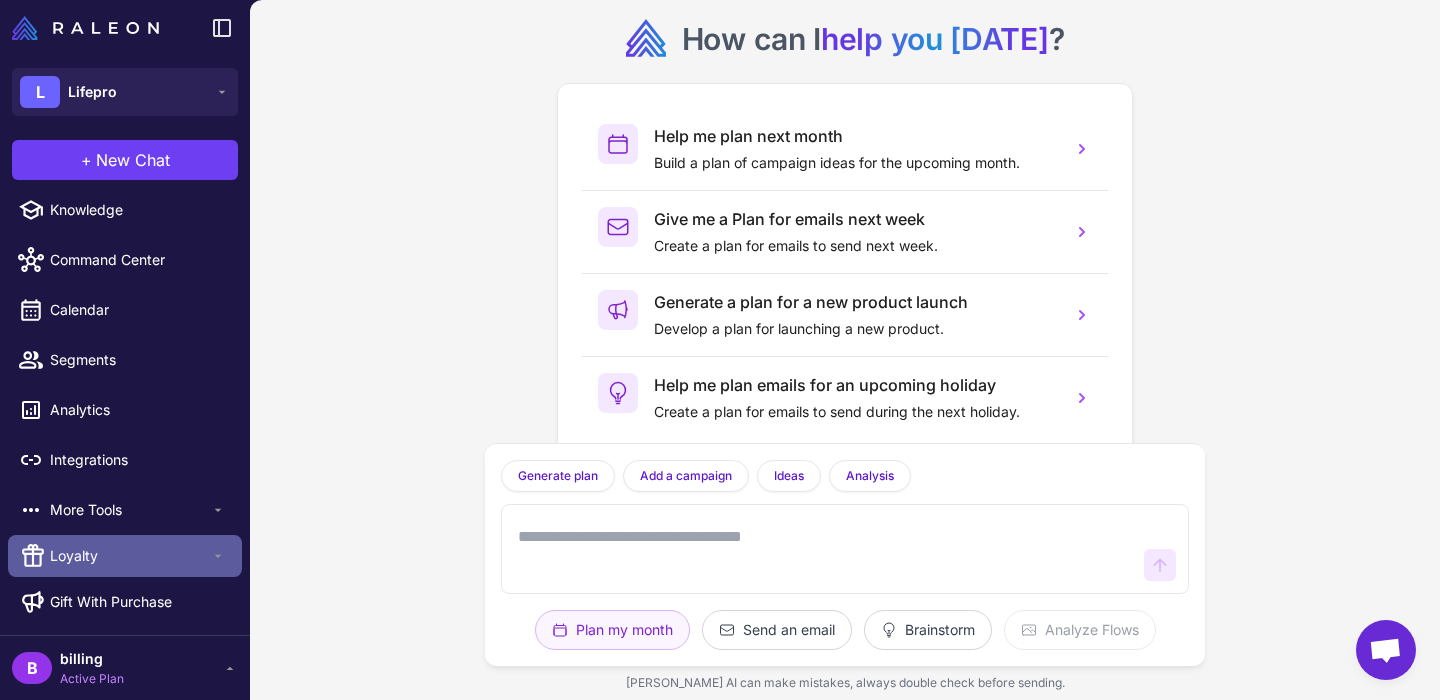 click on "Loyalty" at bounding box center (130, 556) 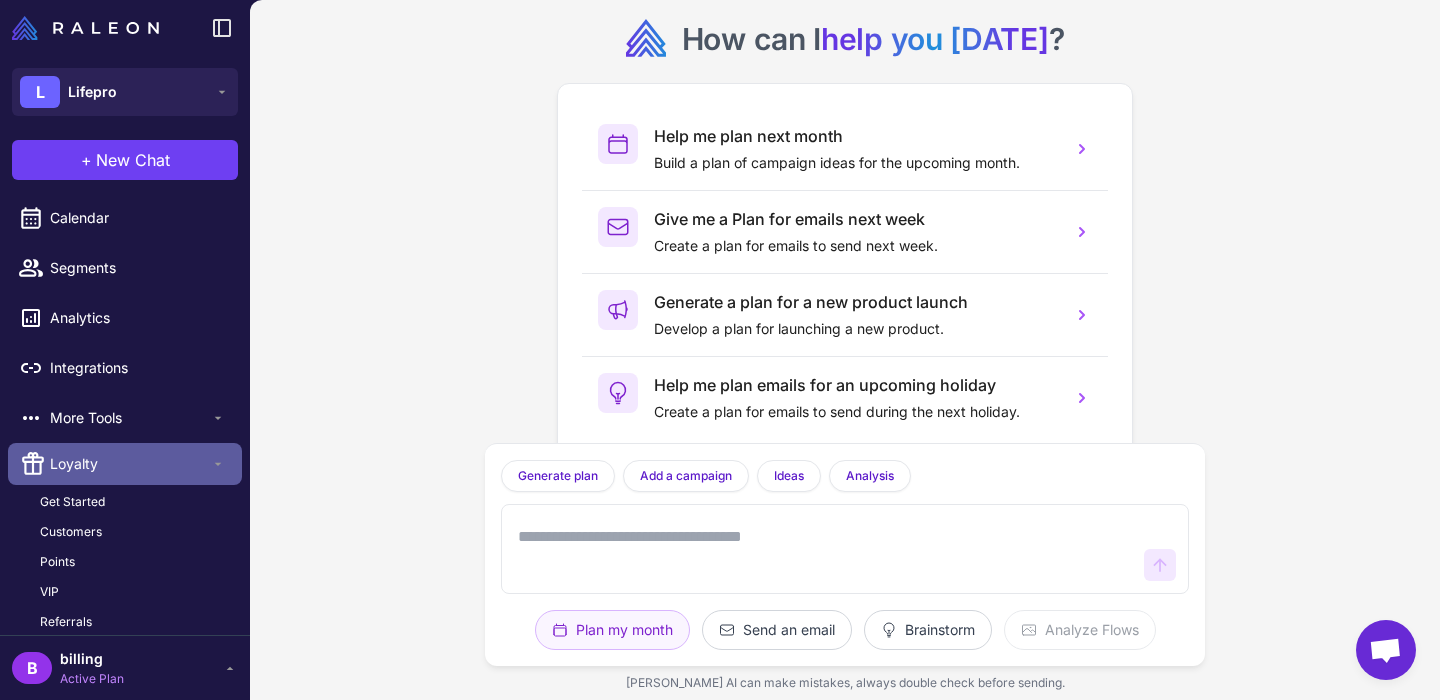 scroll, scrollTop: 177, scrollLeft: 0, axis: vertical 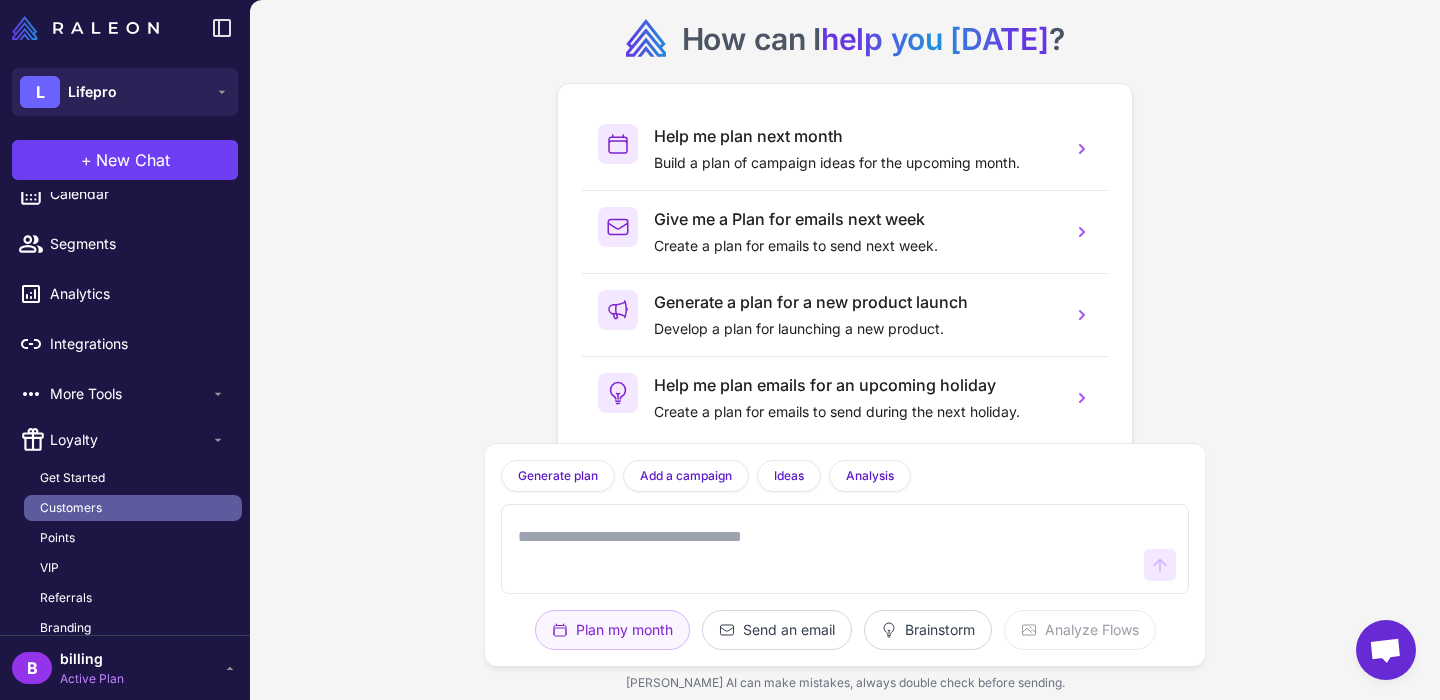 click on "Customers" at bounding box center (71, 508) 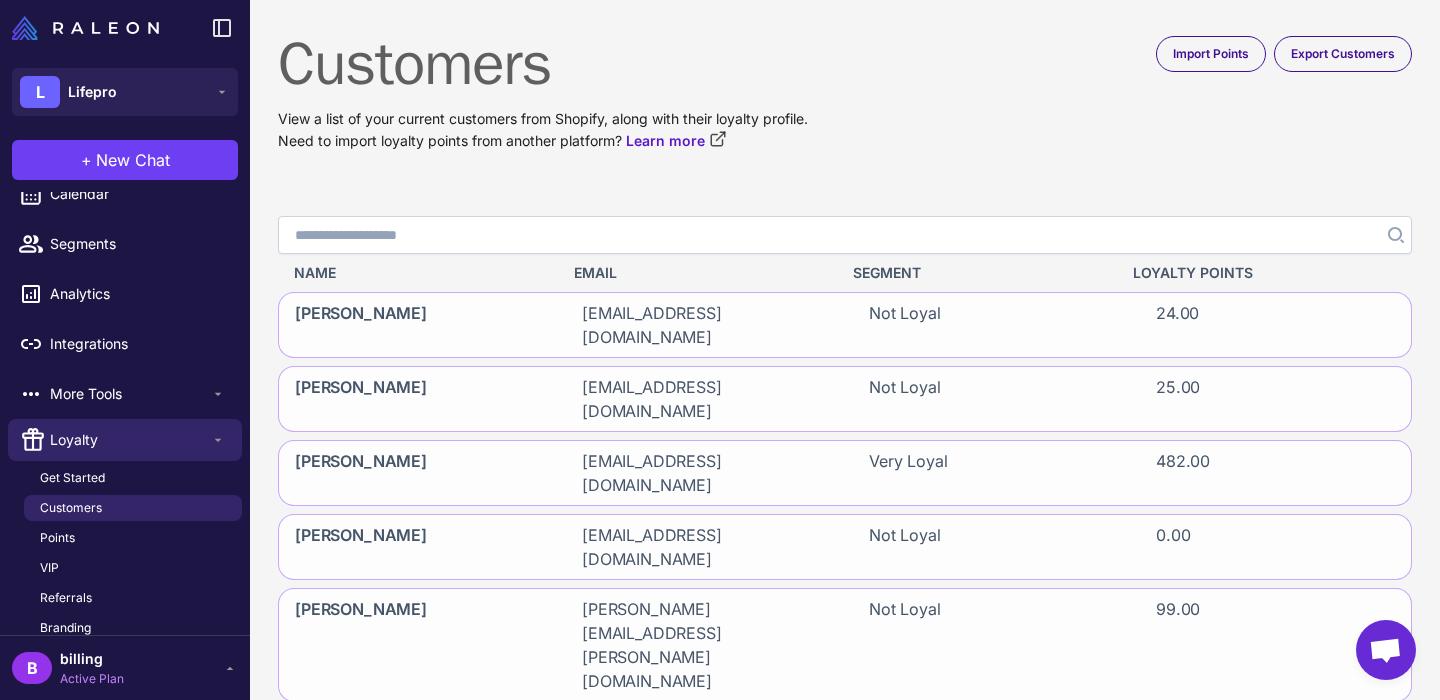 click on "Search" at bounding box center [845, 235] 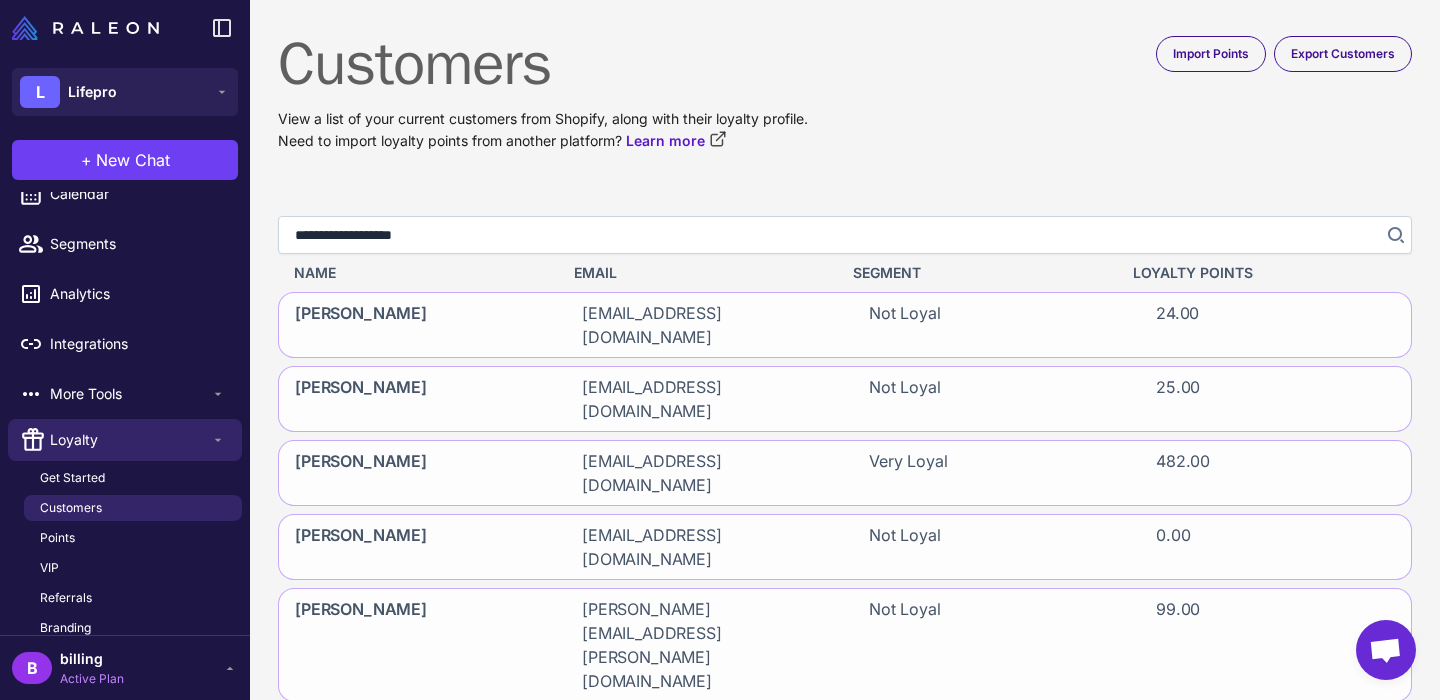 type on "**********" 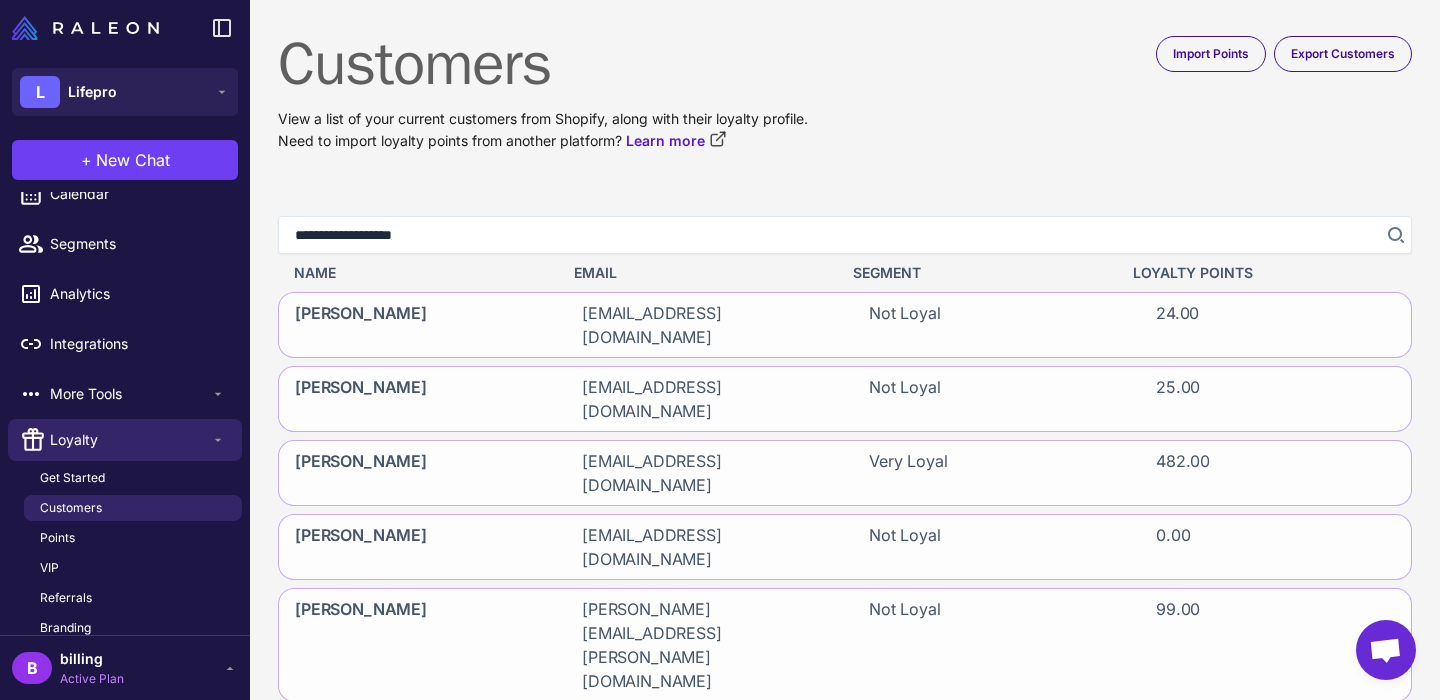 click 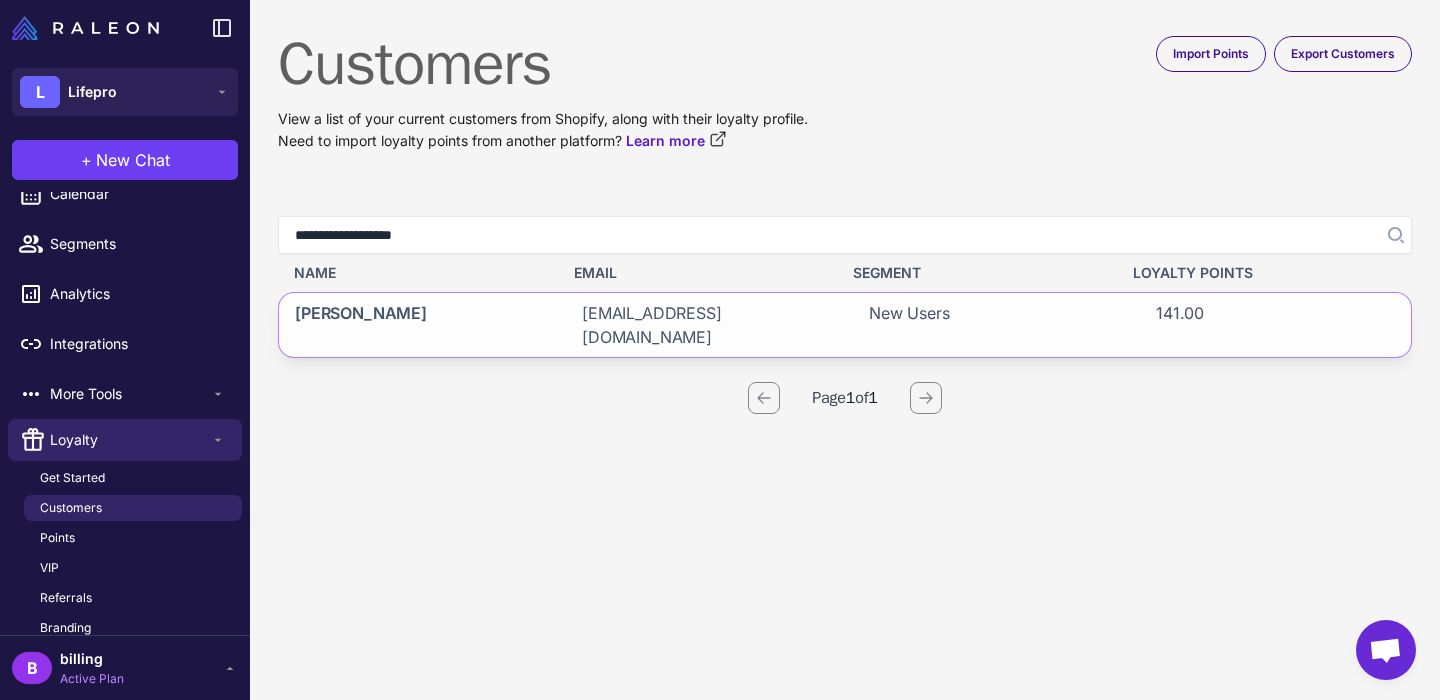 click on "michramos@gmail.com" 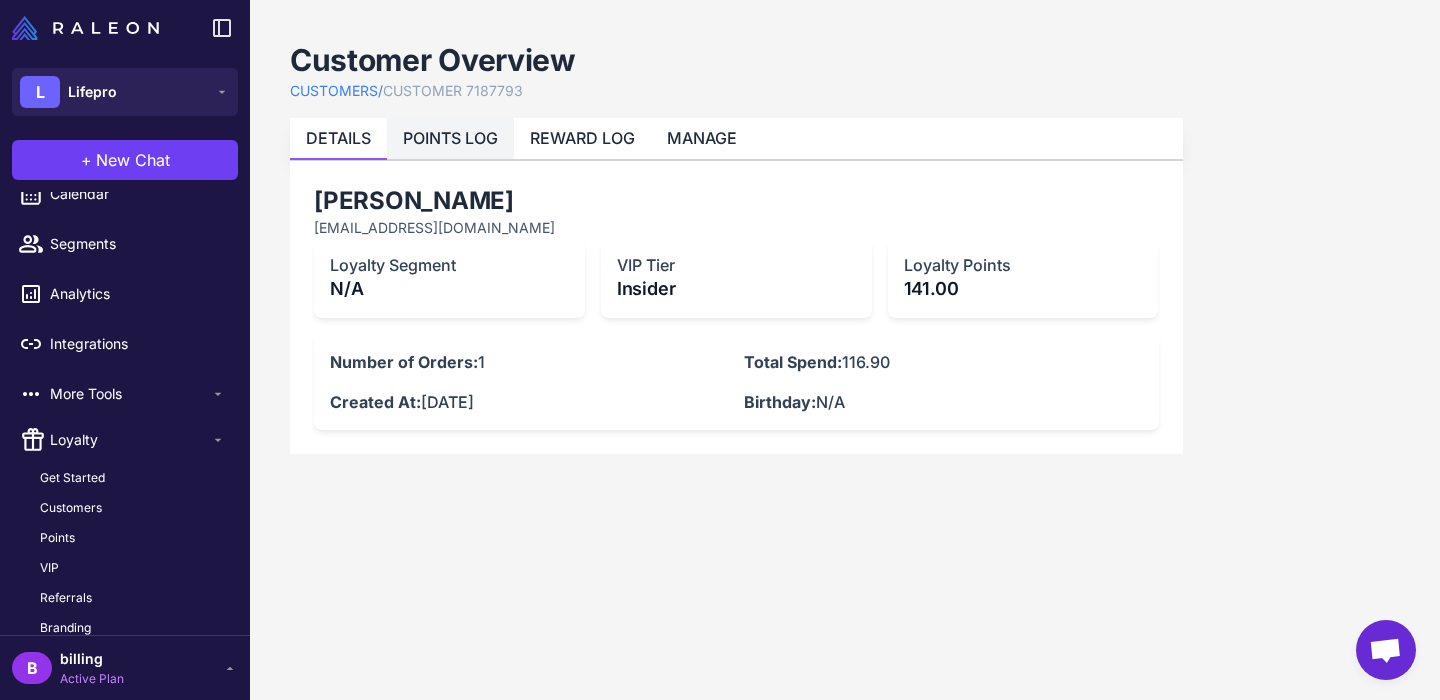click on "POINTS LOG" at bounding box center (450, 138) 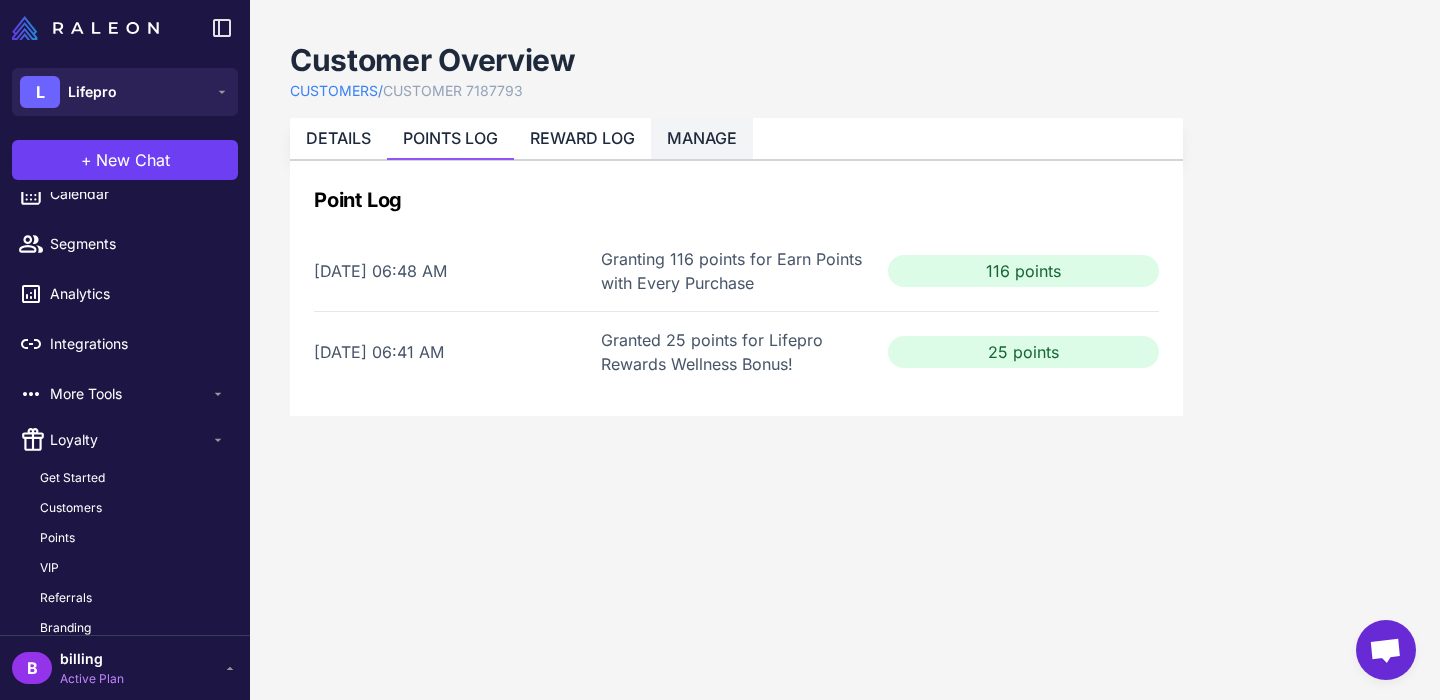 click on "MANAGE" at bounding box center [702, 138] 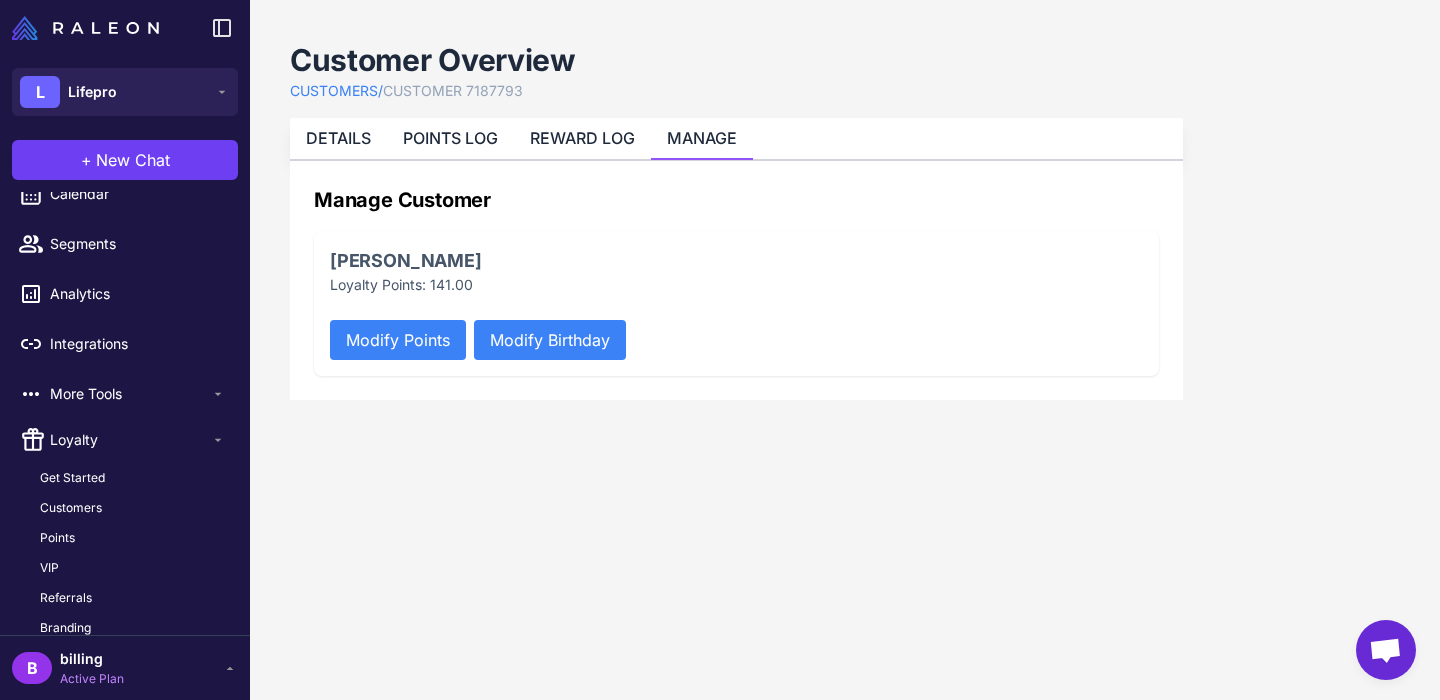 click on "Modify Points" at bounding box center [398, 340] 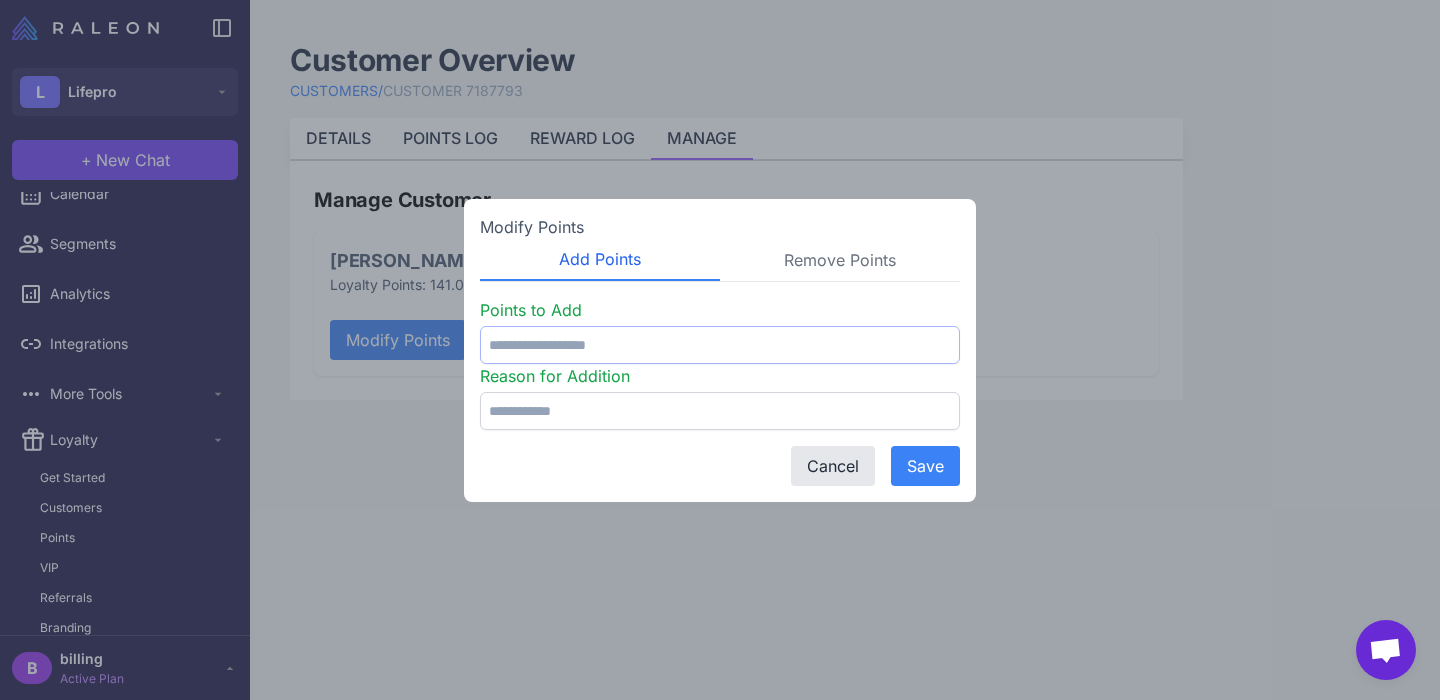 click at bounding box center [720, 345] 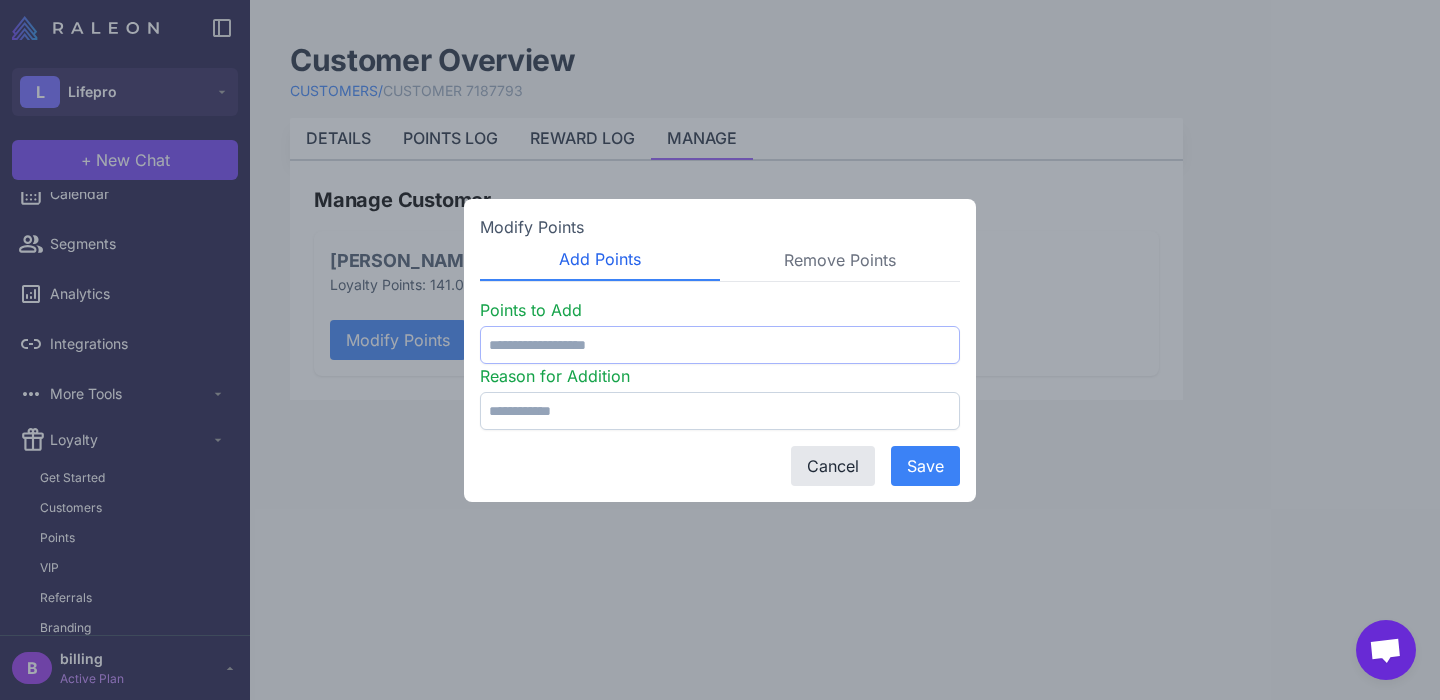 type on "***" 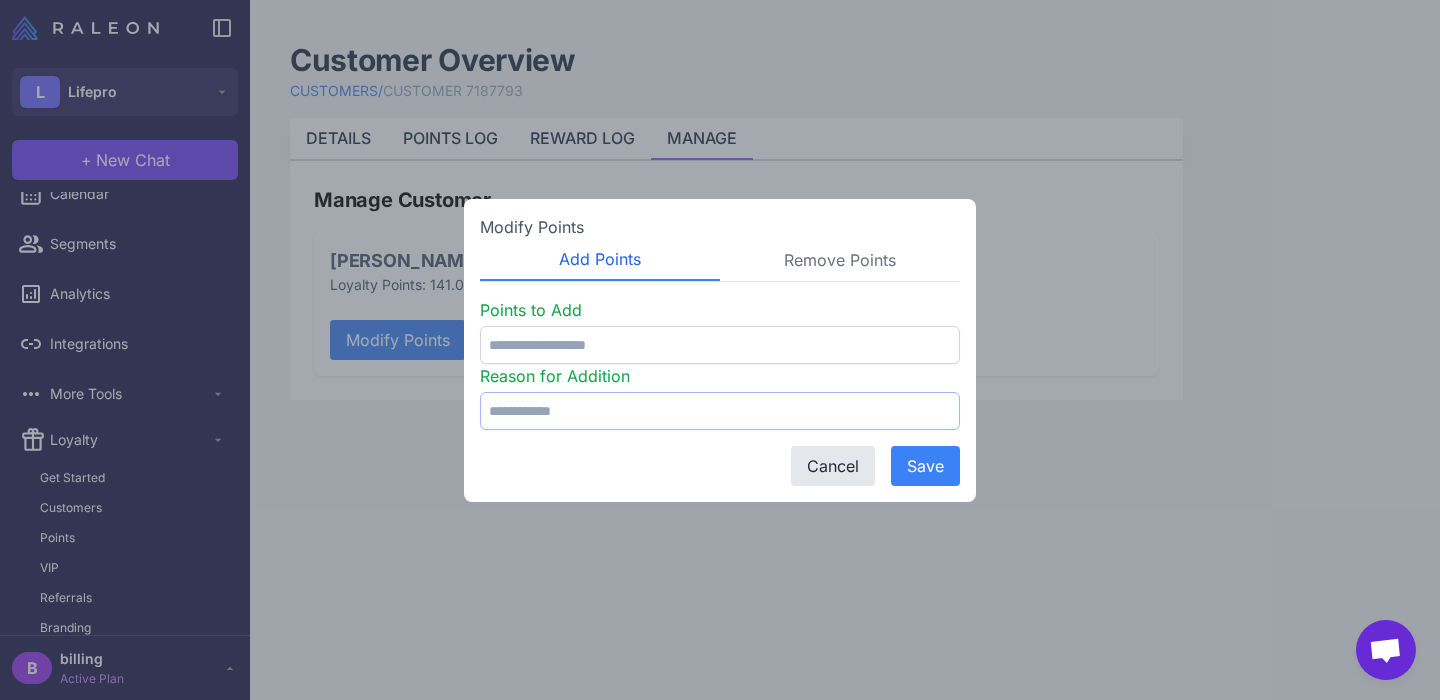 click at bounding box center [720, 411] 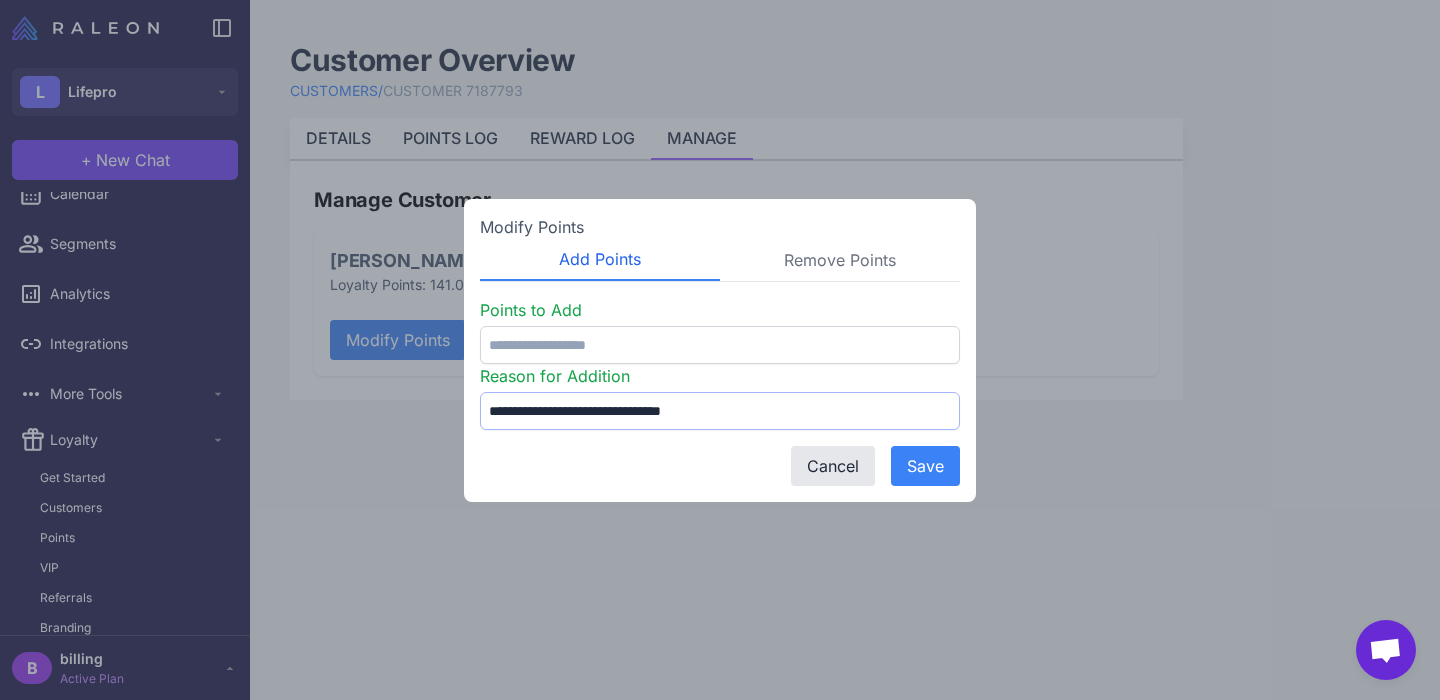 type on "**********" 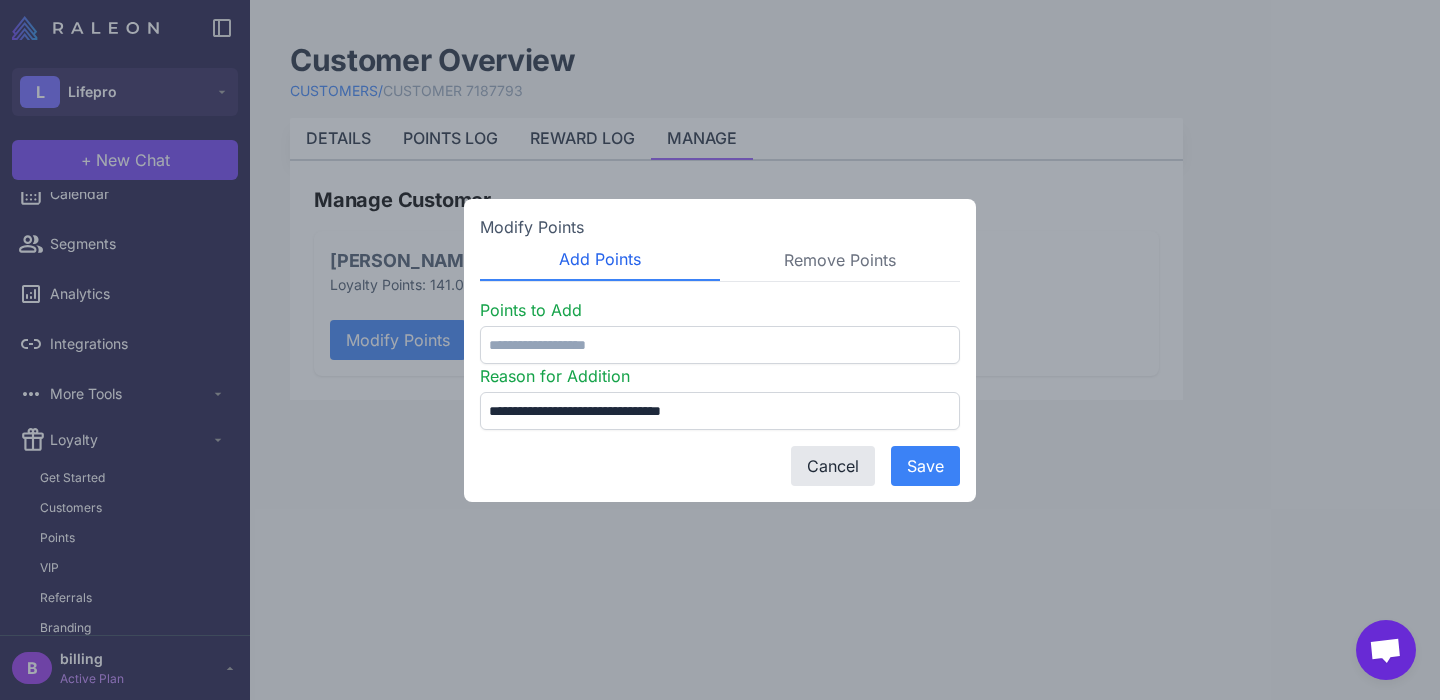 click on "Save" at bounding box center [925, 466] 